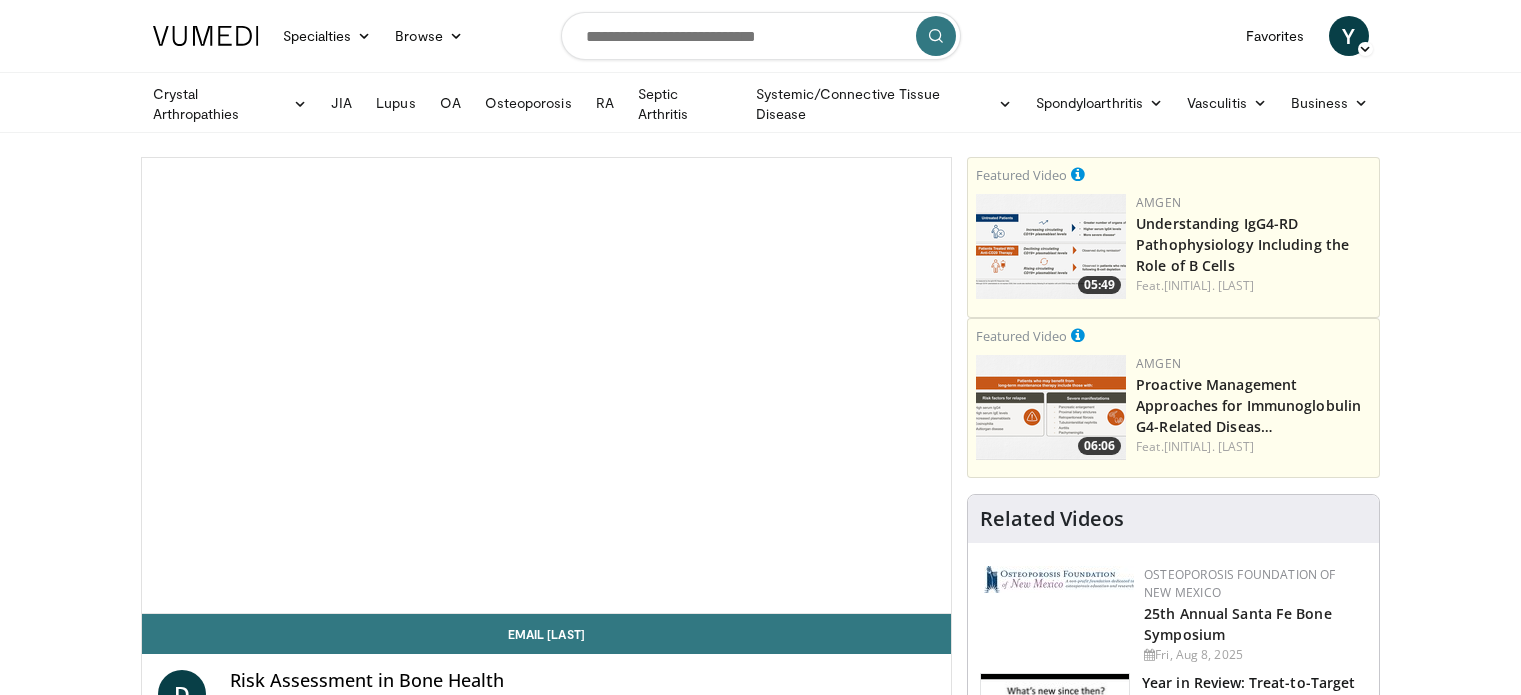 scroll, scrollTop: 0, scrollLeft: 0, axis: both 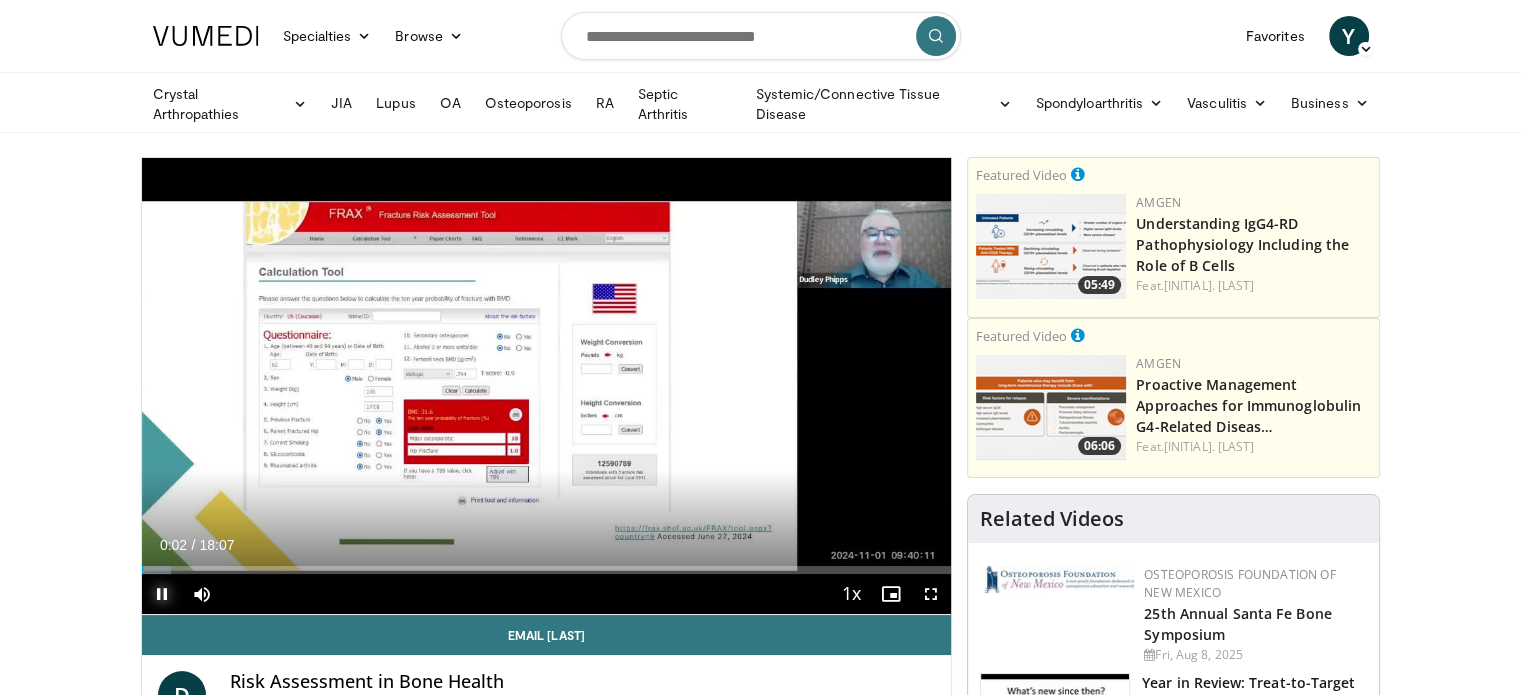 click at bounding box center (162, 594) 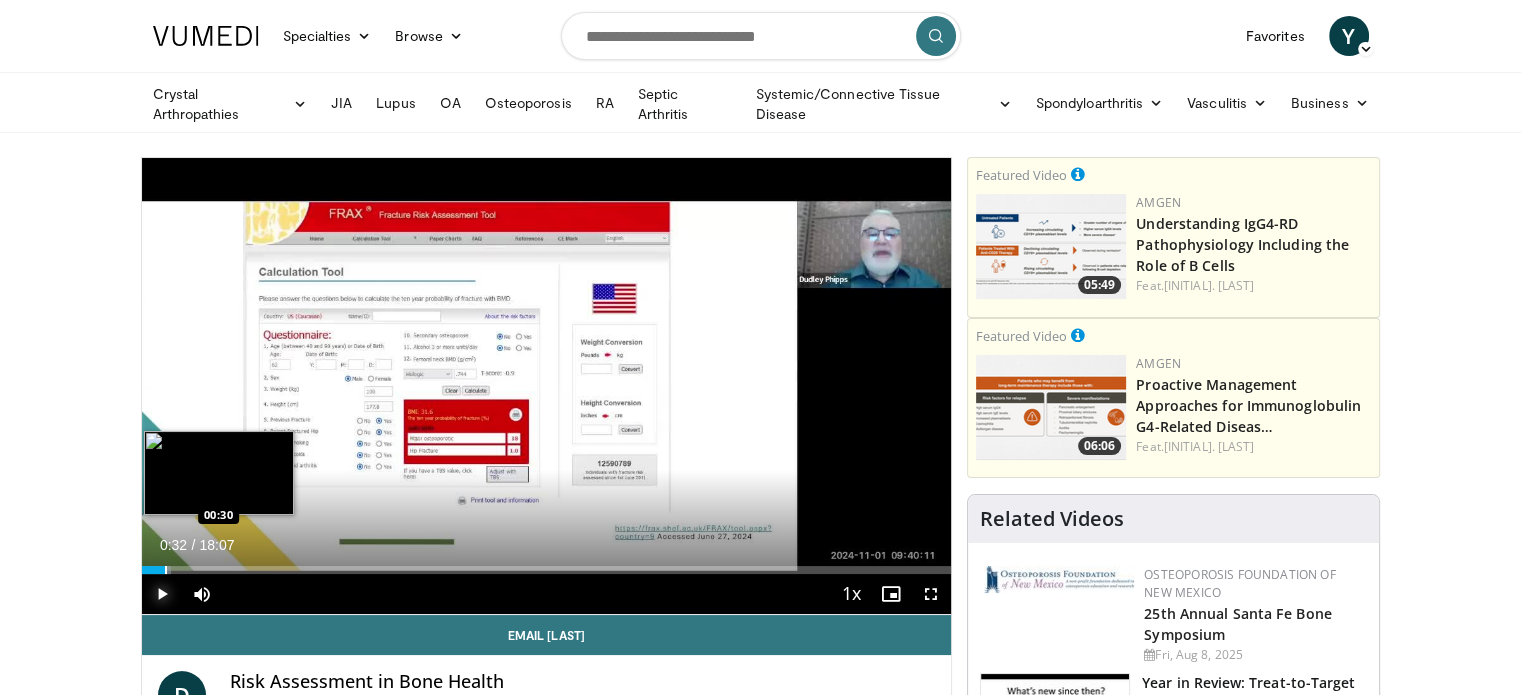 click at bounding box center (166, 570) 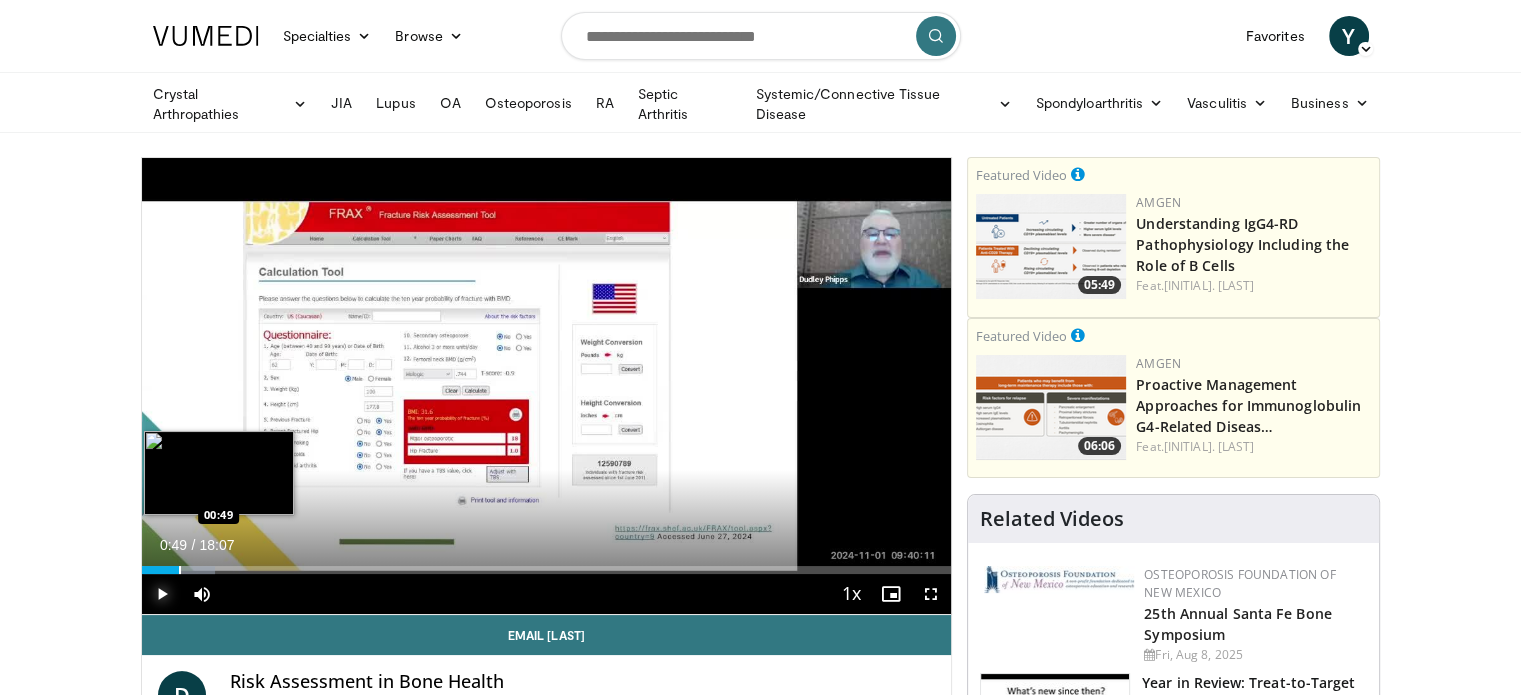 click at bounding box center (180, 570) 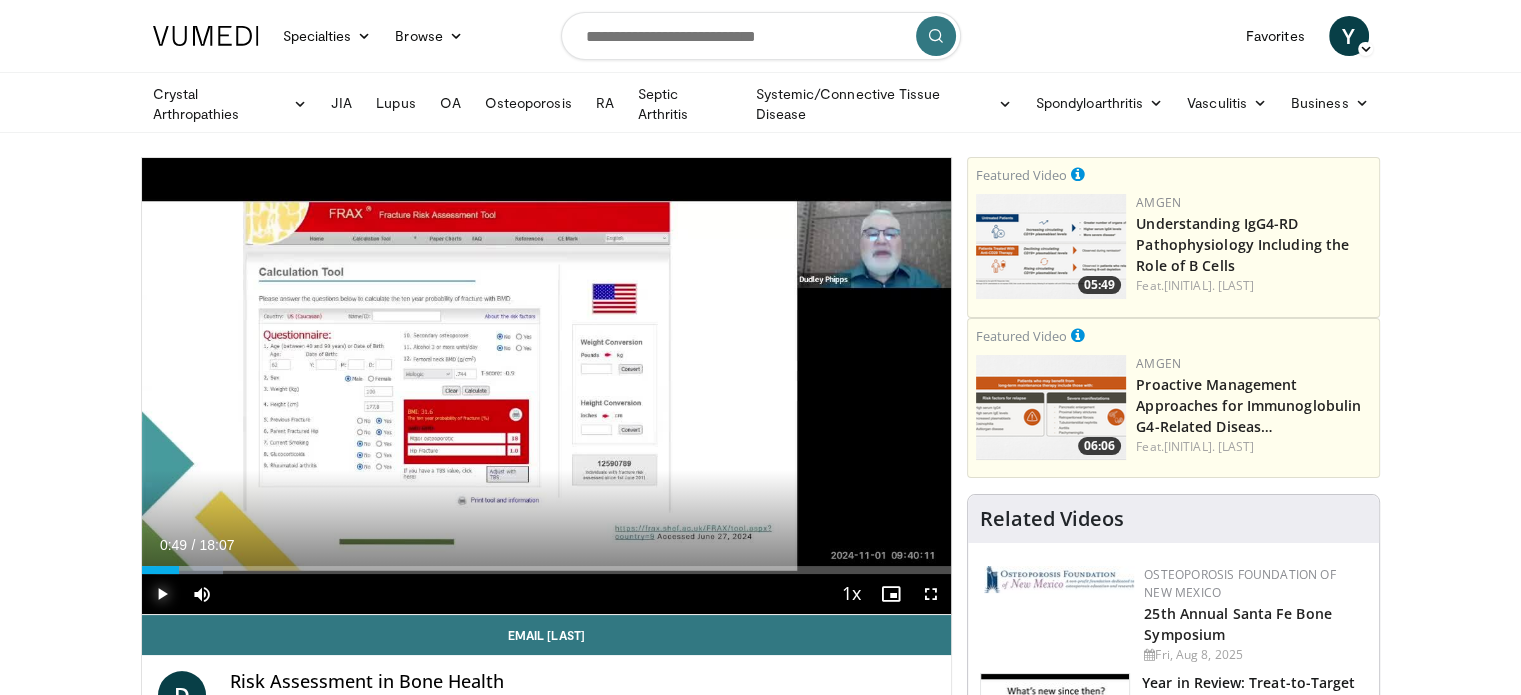 click at bounding box center [162, 594] 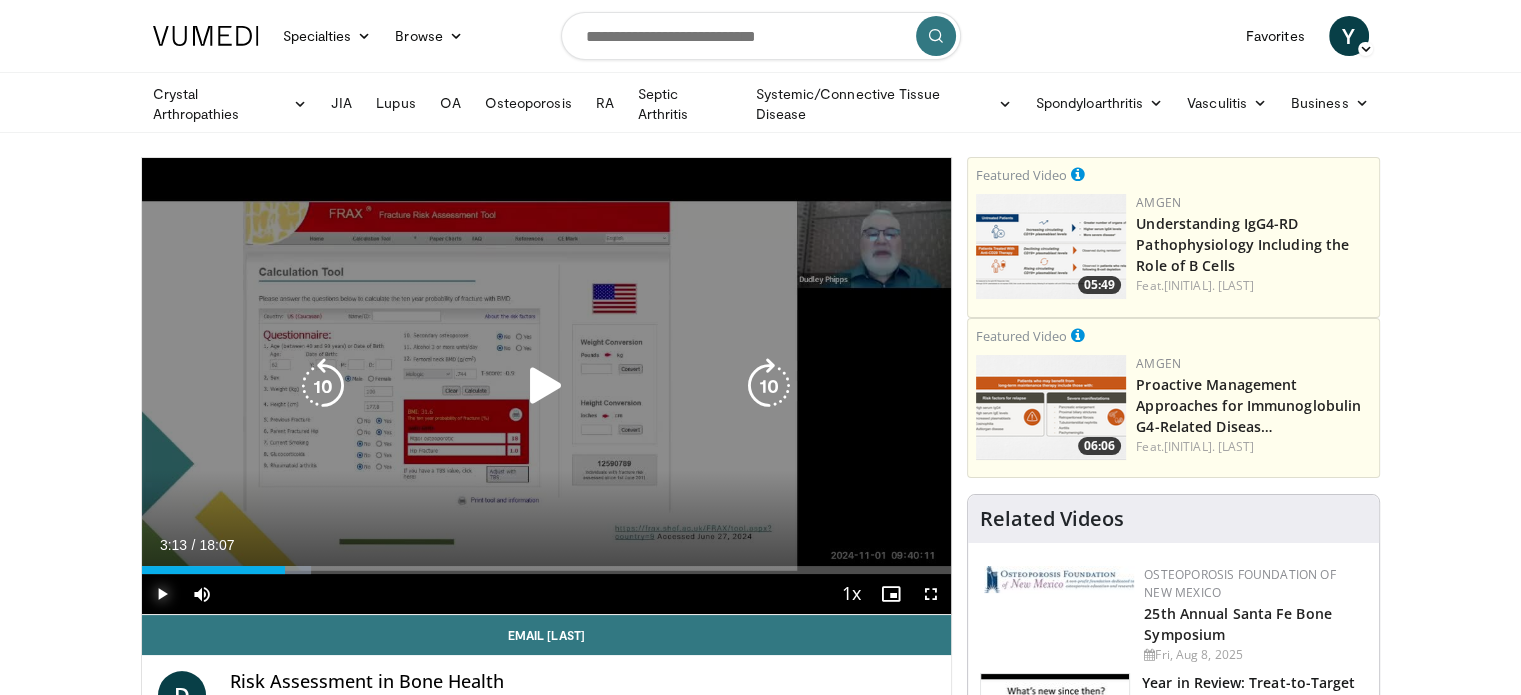click at bounding box center (276, 570) 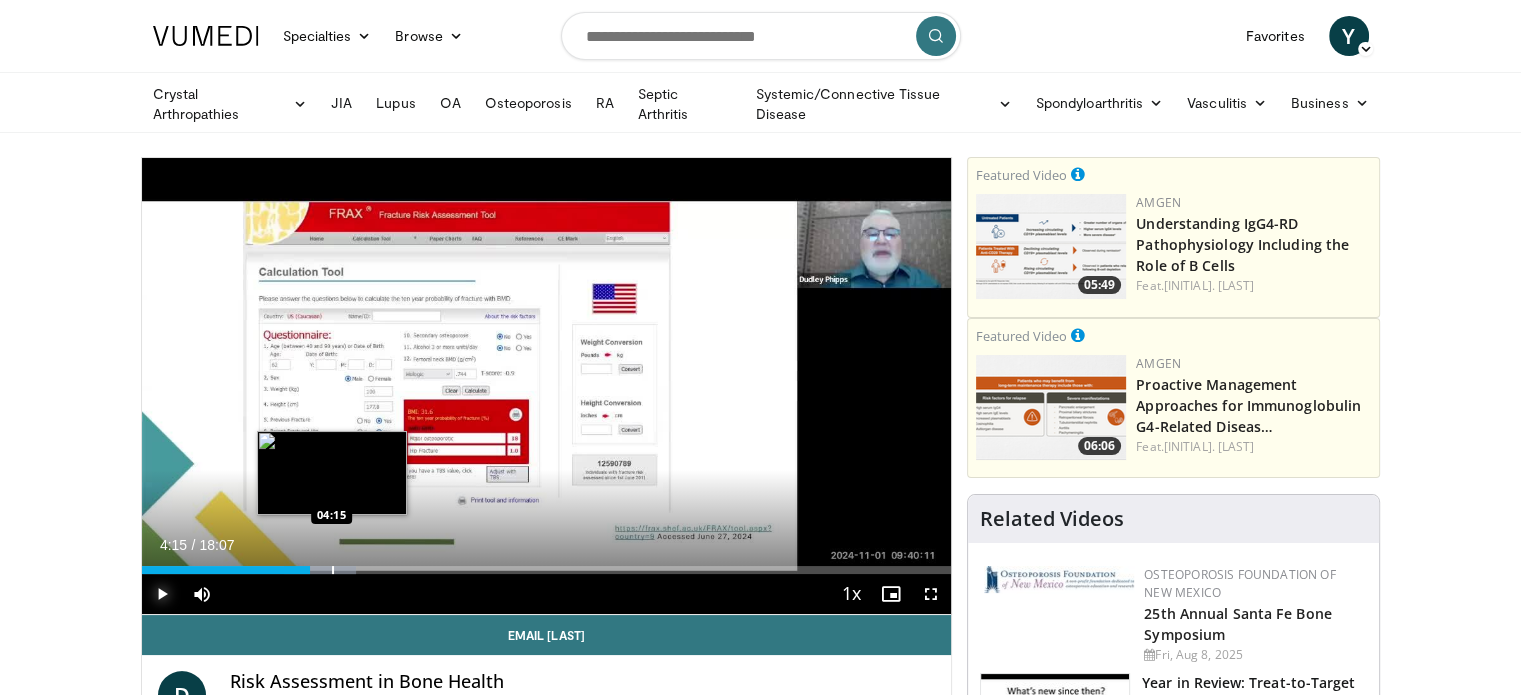click at bounding box center (333, 570) 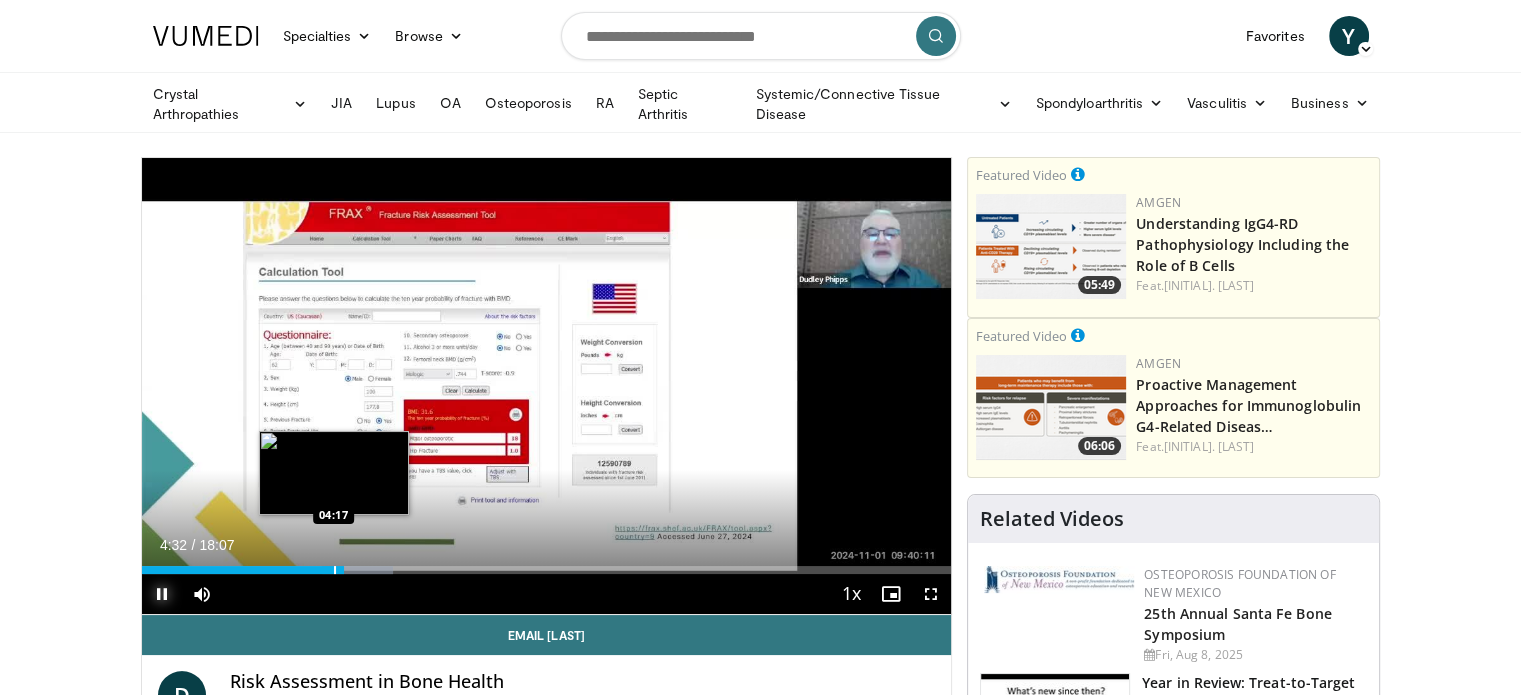 click at bounding box center (335, 570) 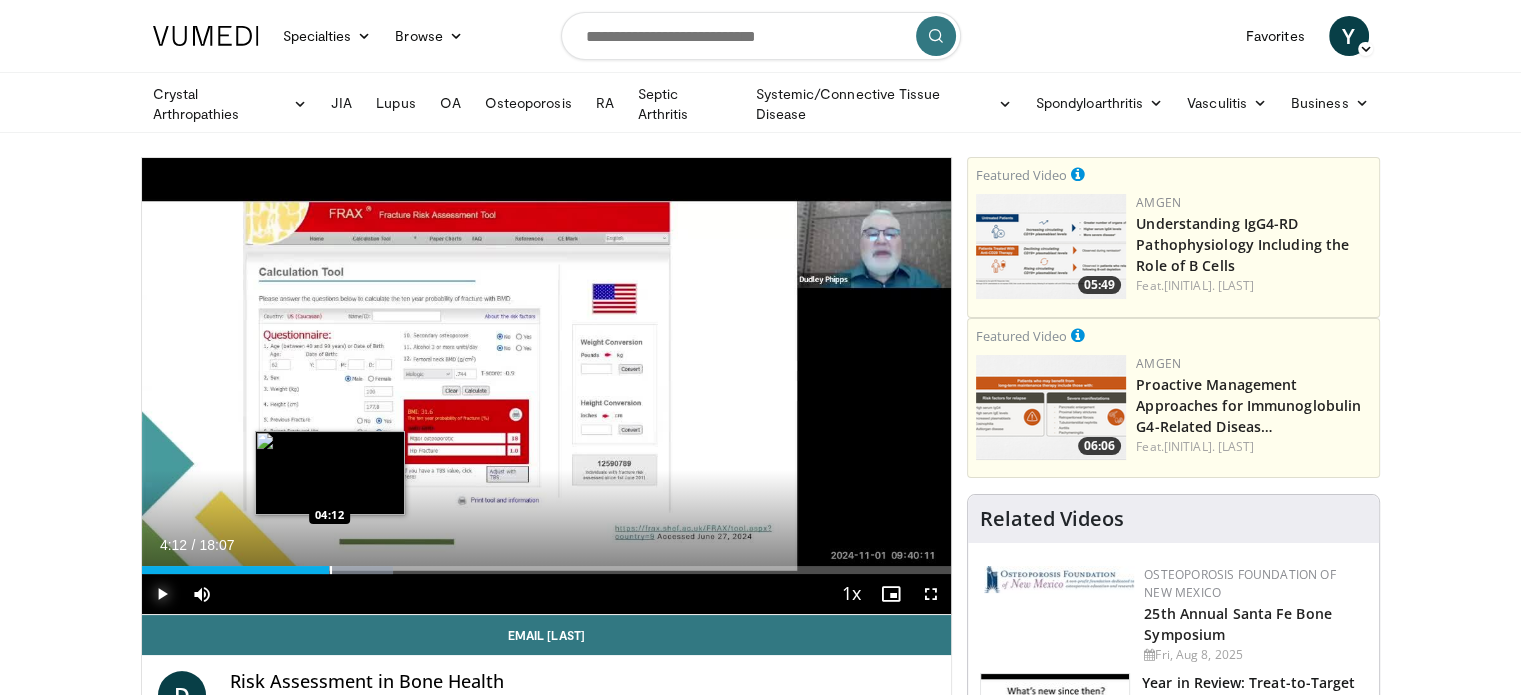 click at bounding box center (331, 570) 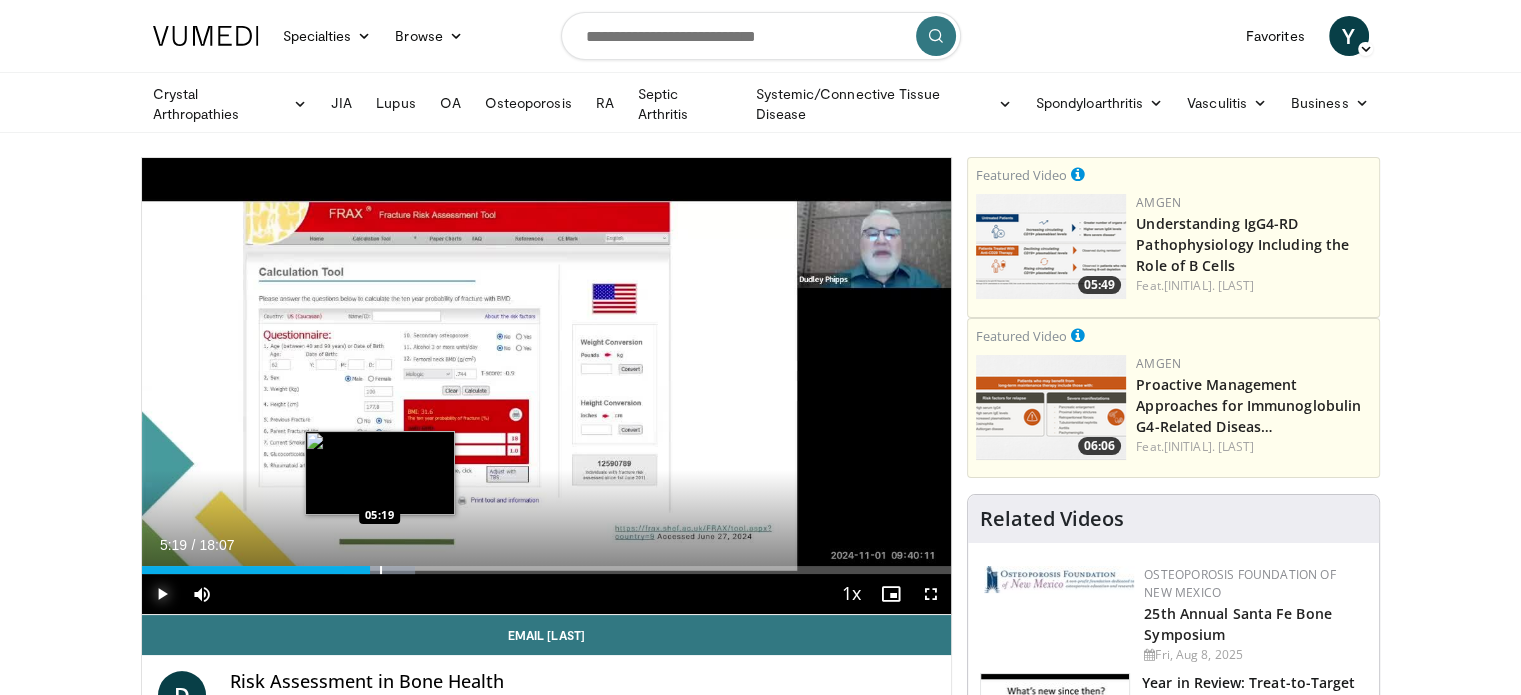 click at bounding box center (381, 570) 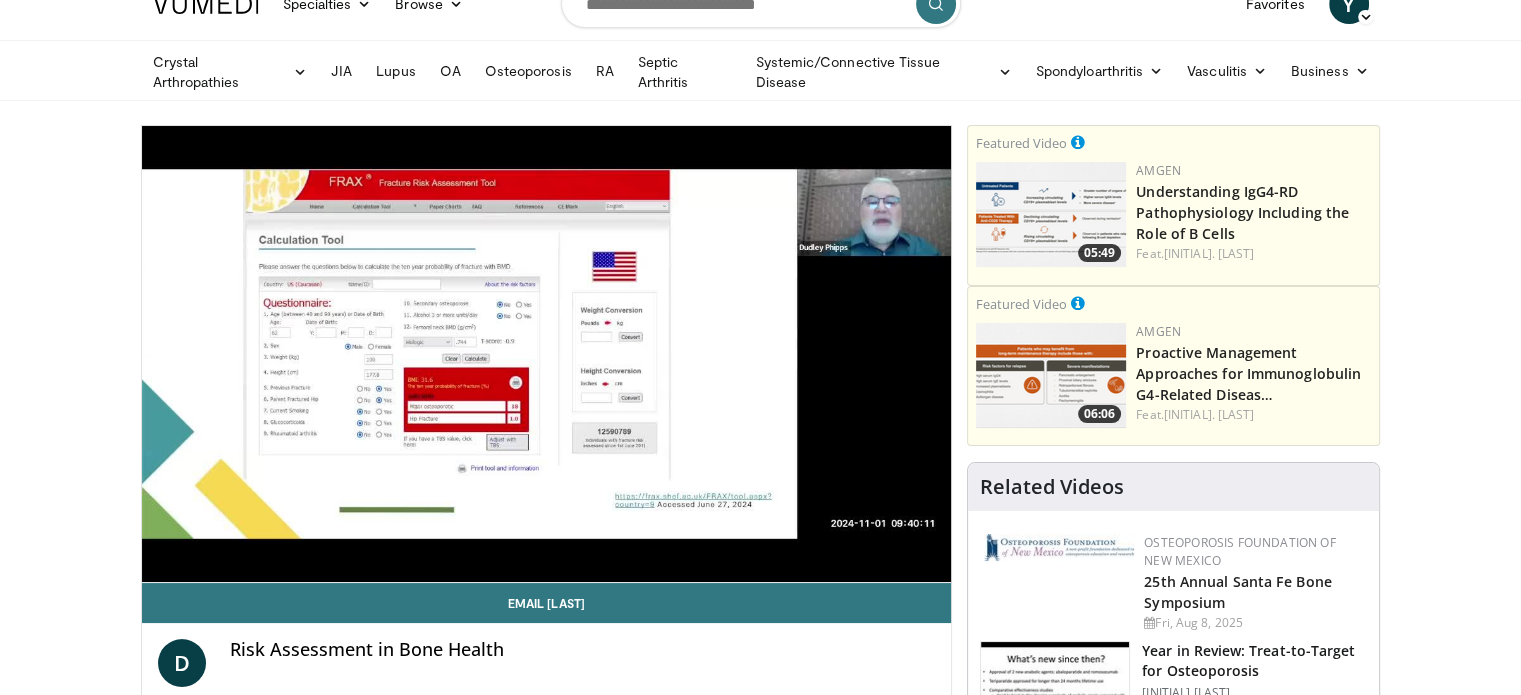 scroll, scrollTop: 0, scrollLeft: 0, axis: both 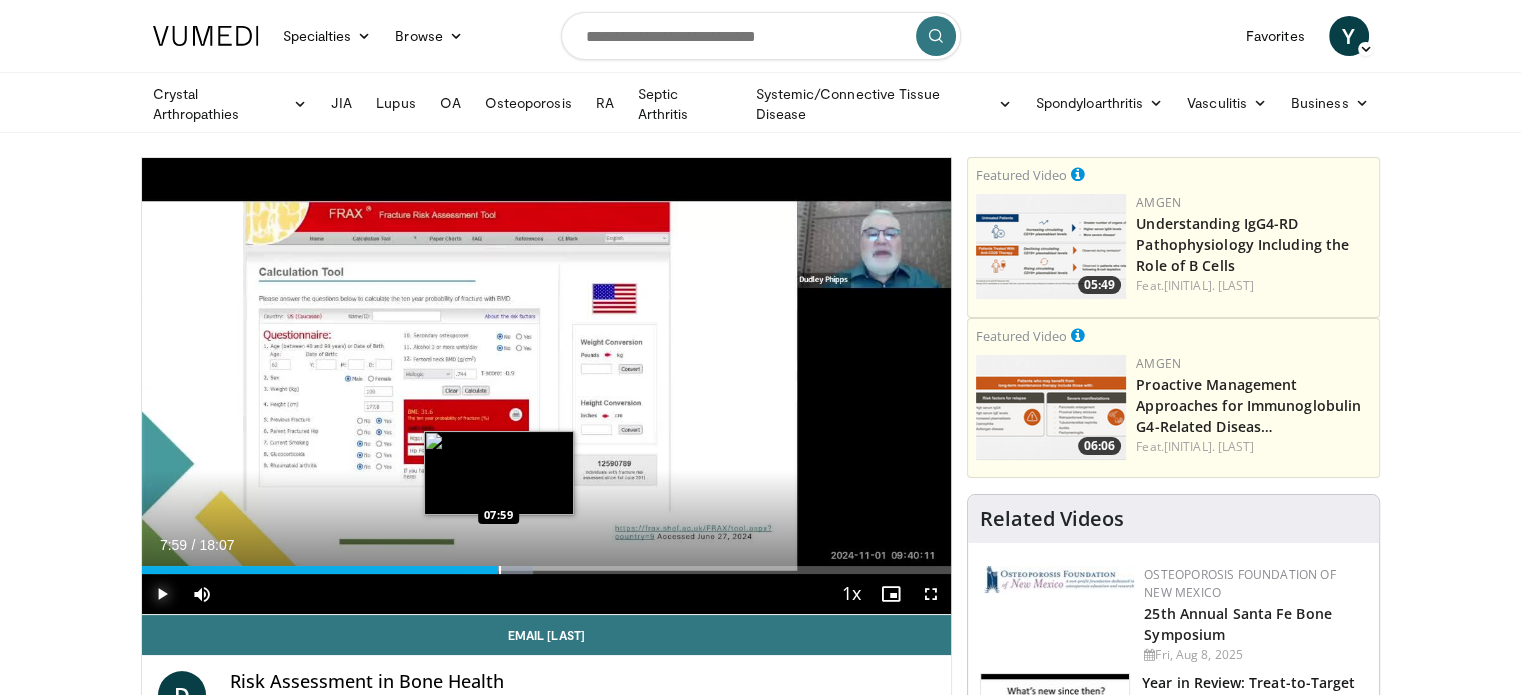 click at bounding box center (500, 570) 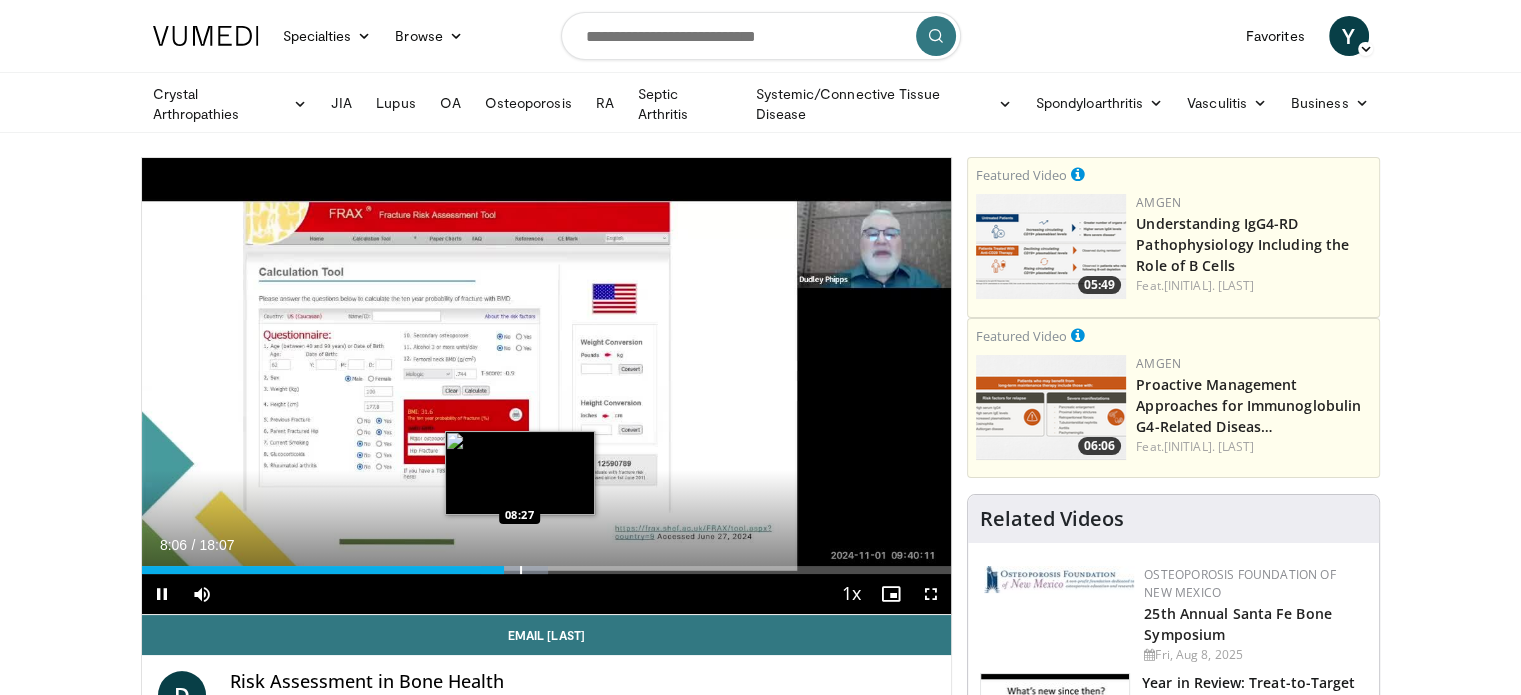 click on "**********" at bounding box center (547, 386) 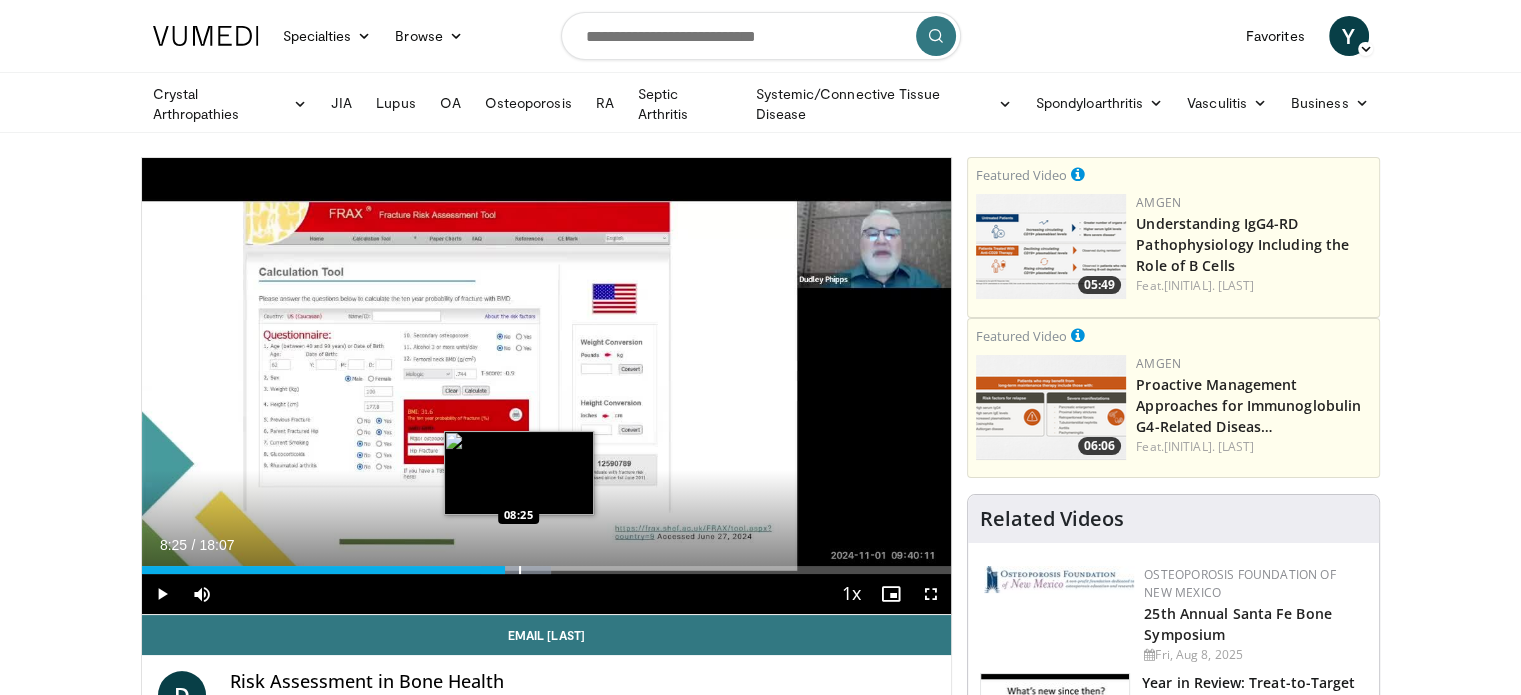 click at bounding box center (520, 570) 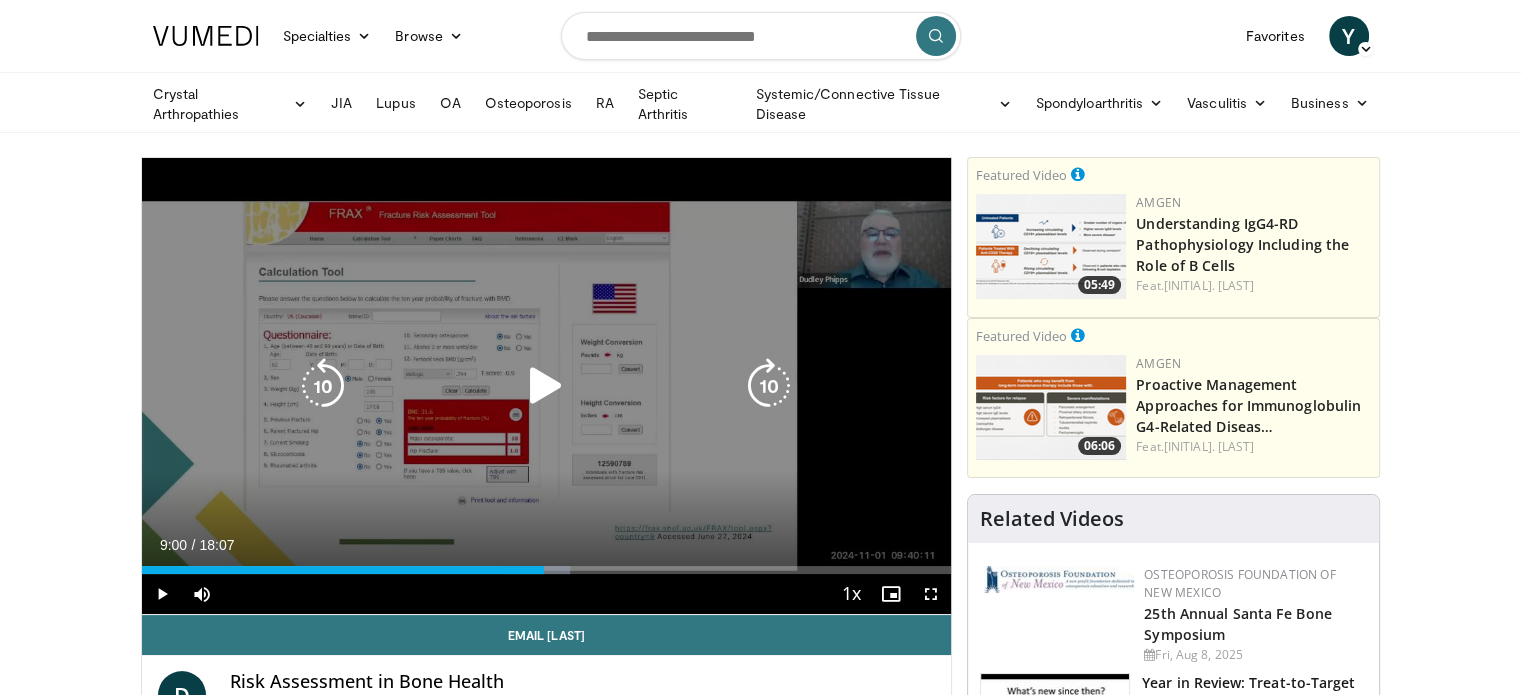 click on "Loaded :  52.93% 09:00 09:06" at bounding box center [547, 570] 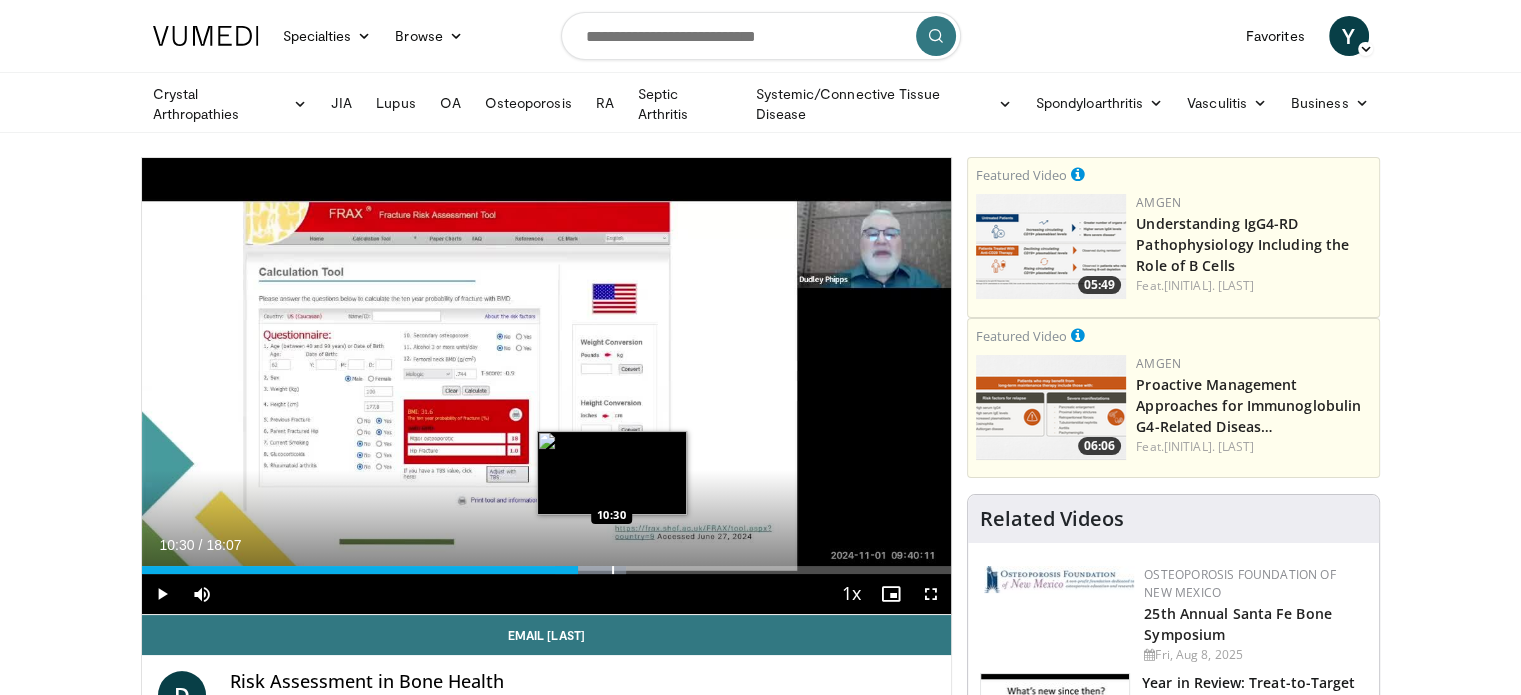 click at bounding box center (613, 570) 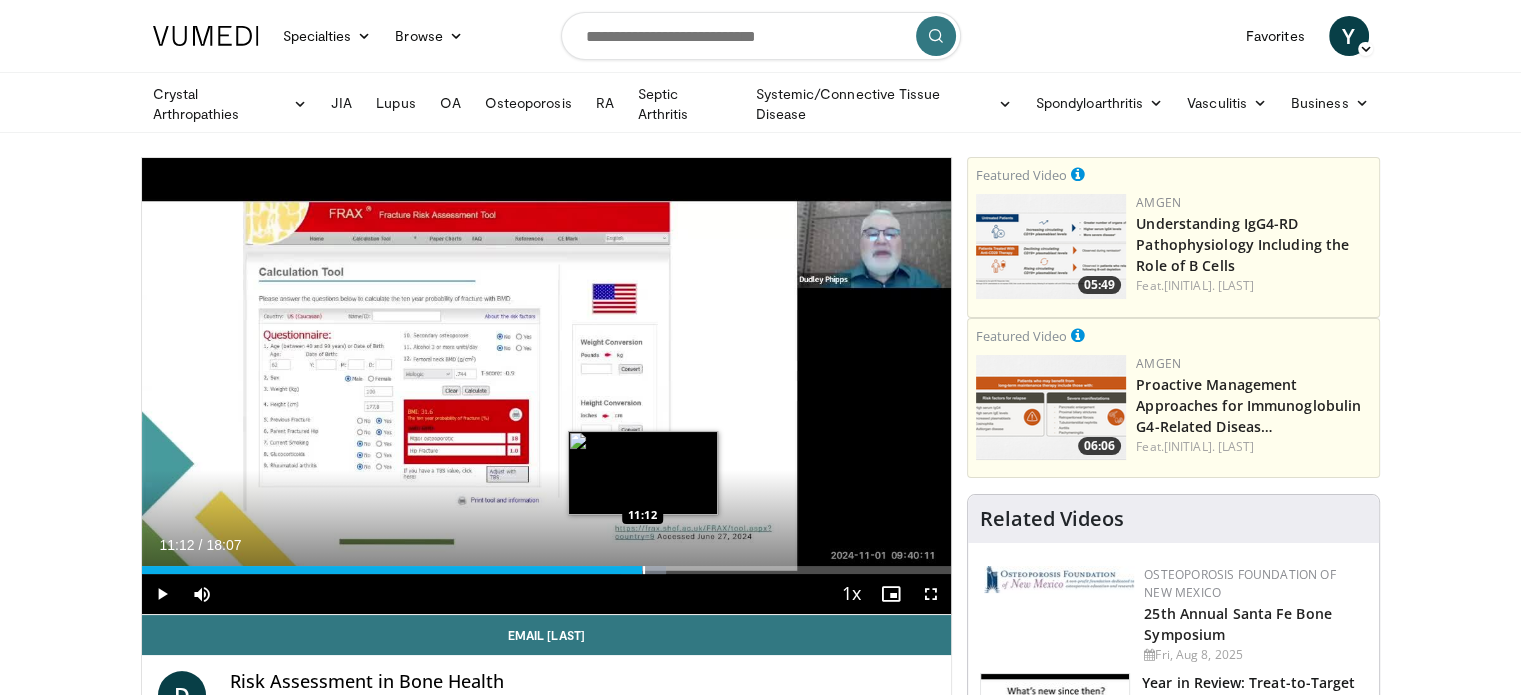 click at bounding box center [644, 570] 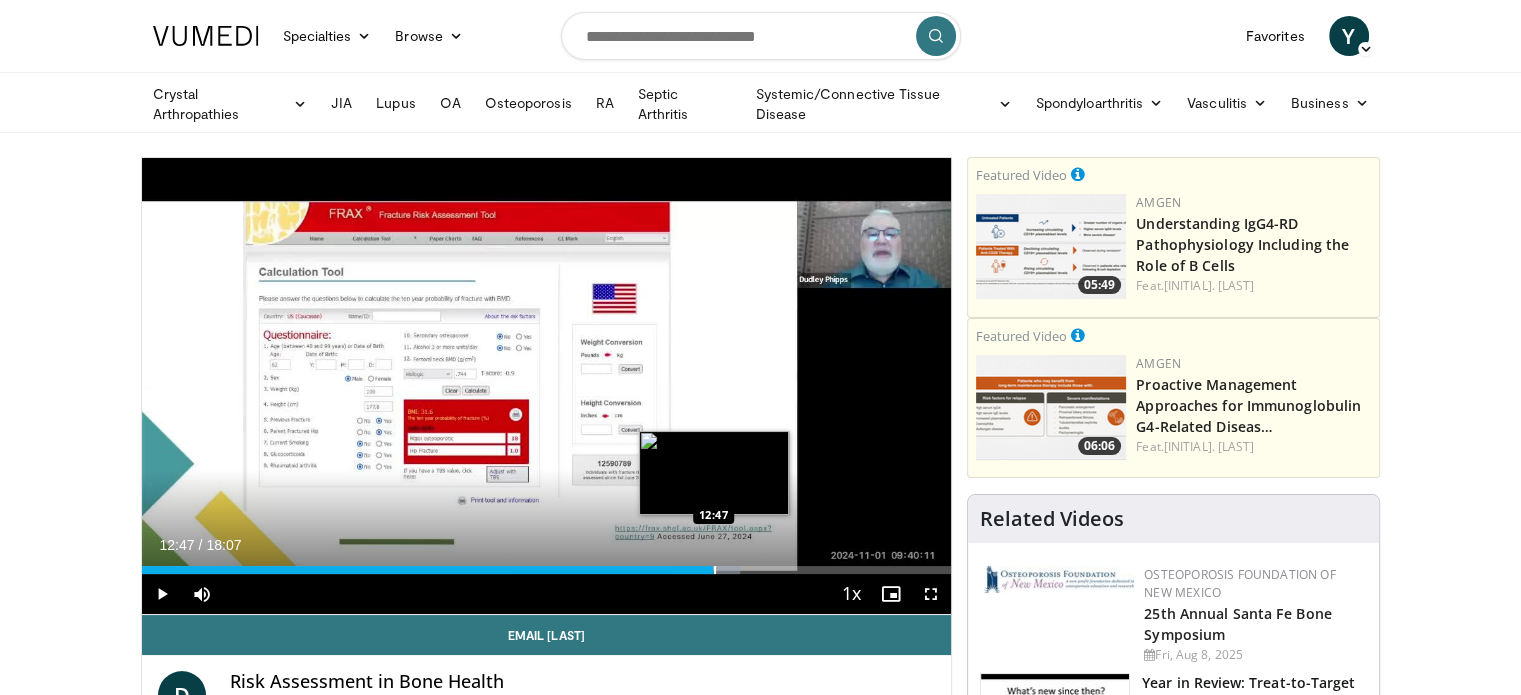 click at bounding box center (715, 570) 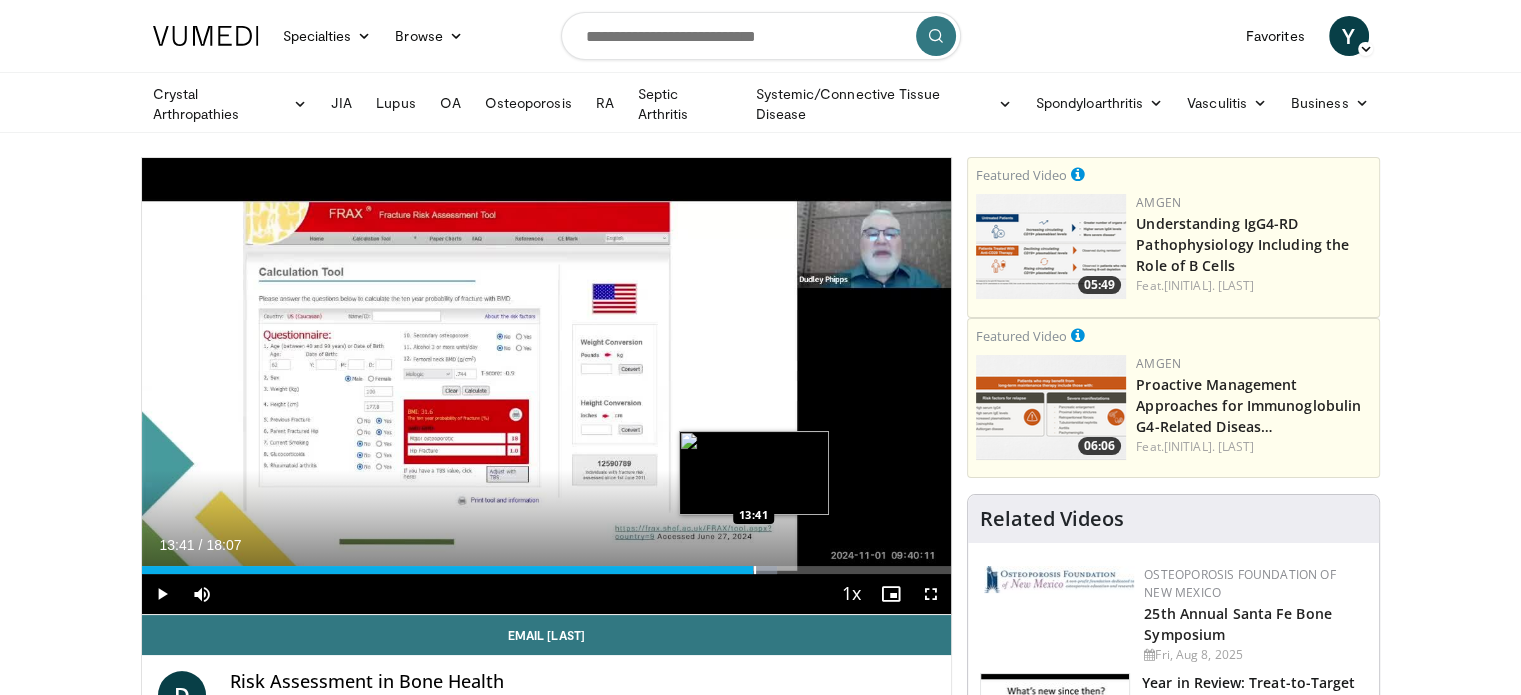 click on "Loaded :  78.48% 13:42 13:41" at bounding box center (547, 570) 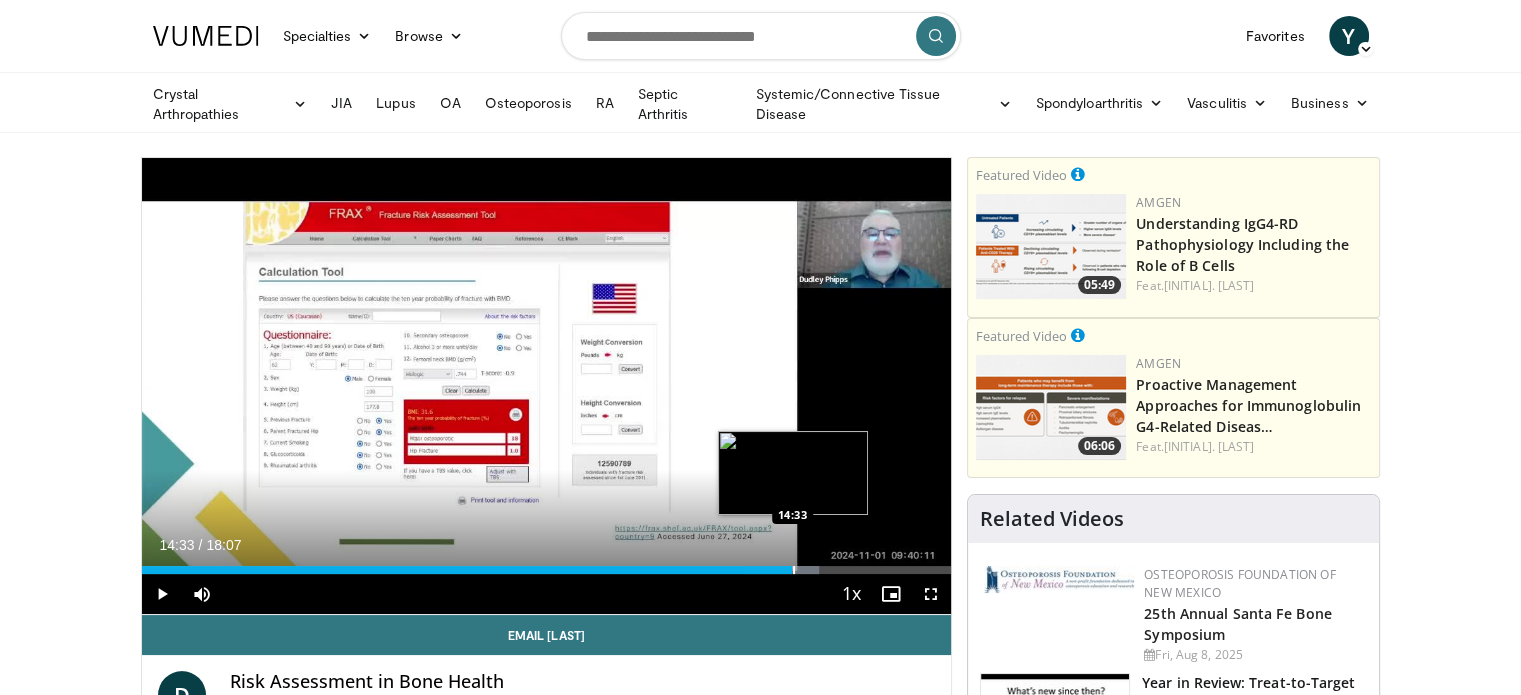 click at bounding box center [794, 570] 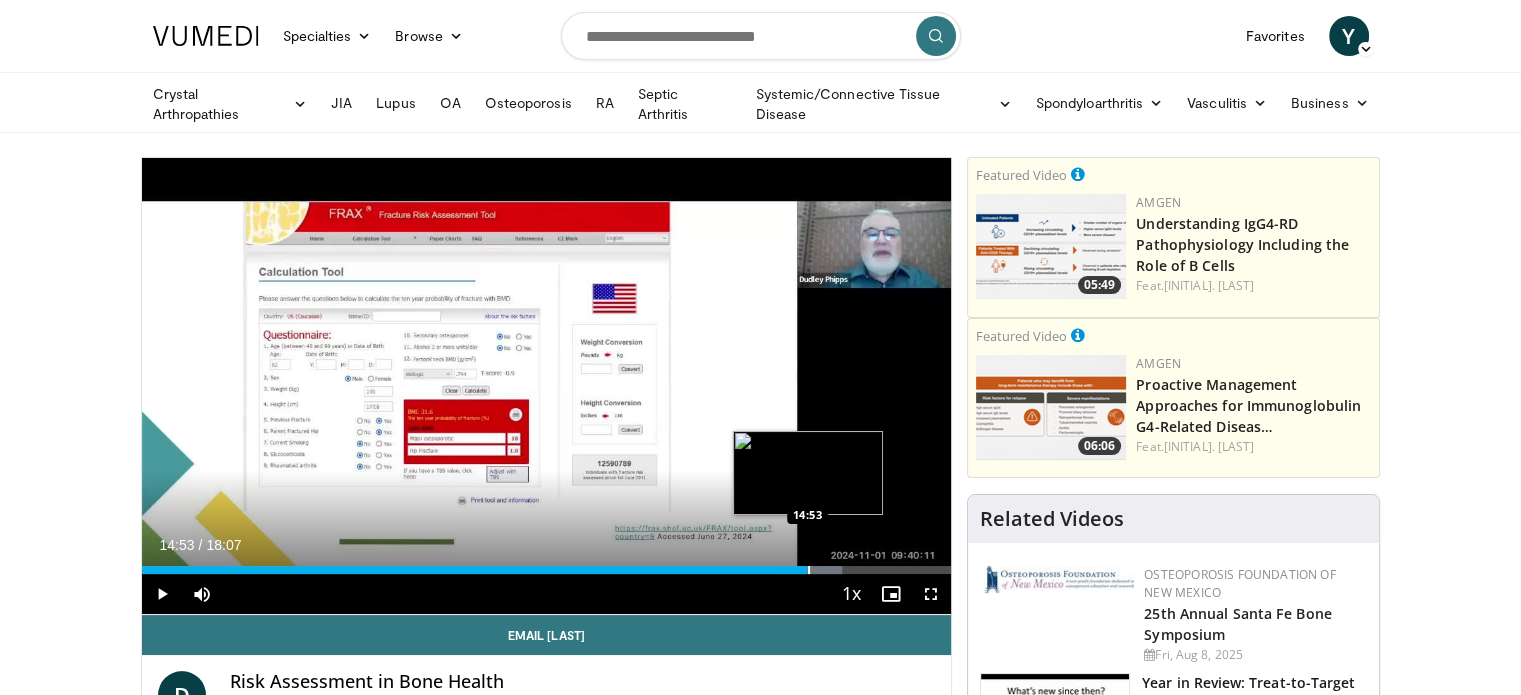 click at bounding box center [809, 570] 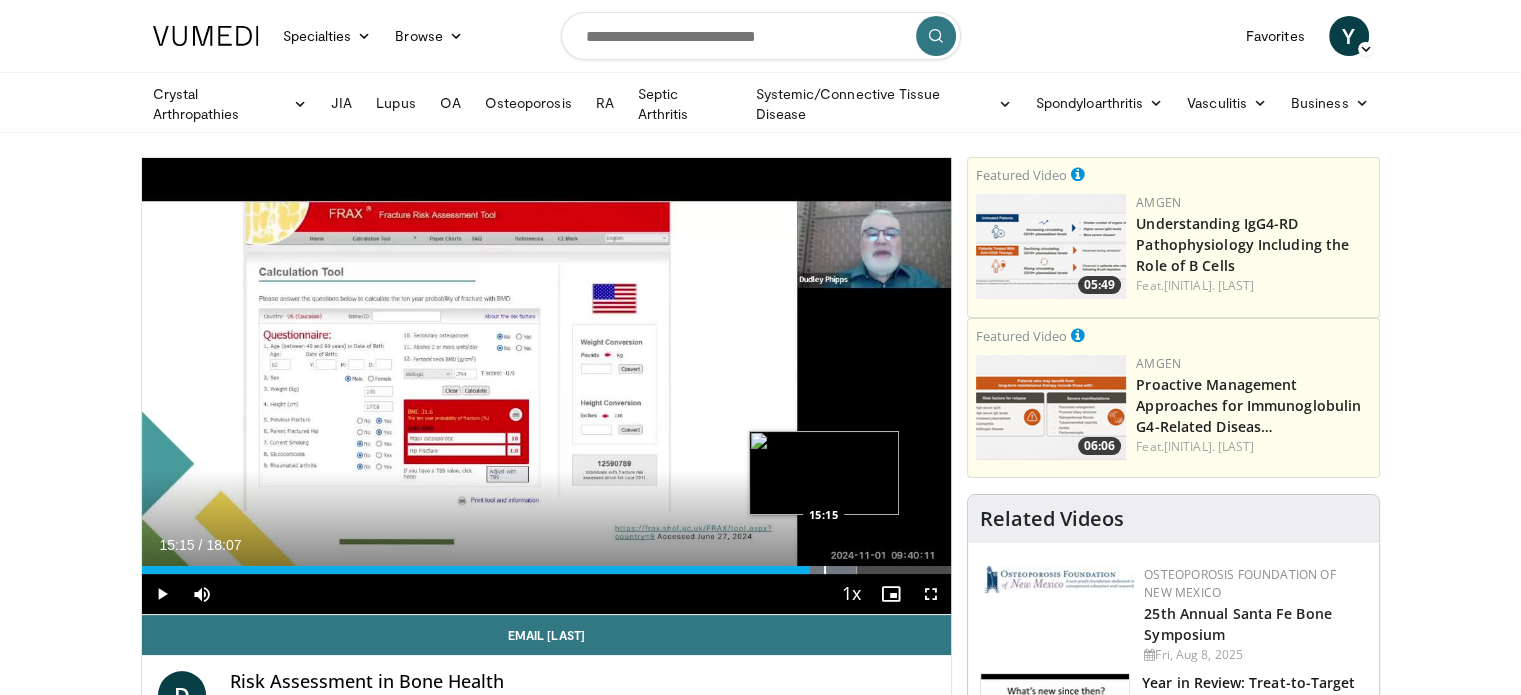 click at bounding box center (825, 570) 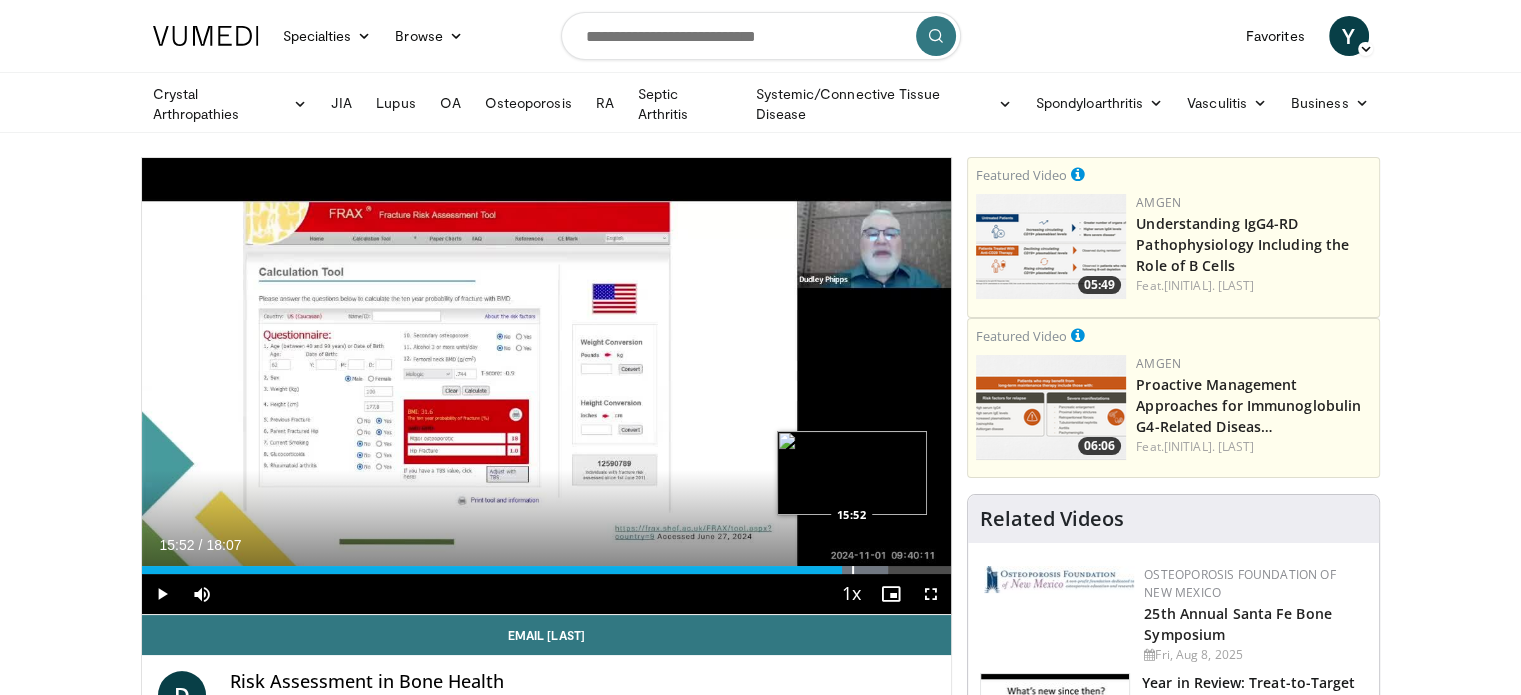 click on "Loaded :  92.16% 15:52 15:52" at bounding box center (547, 564) 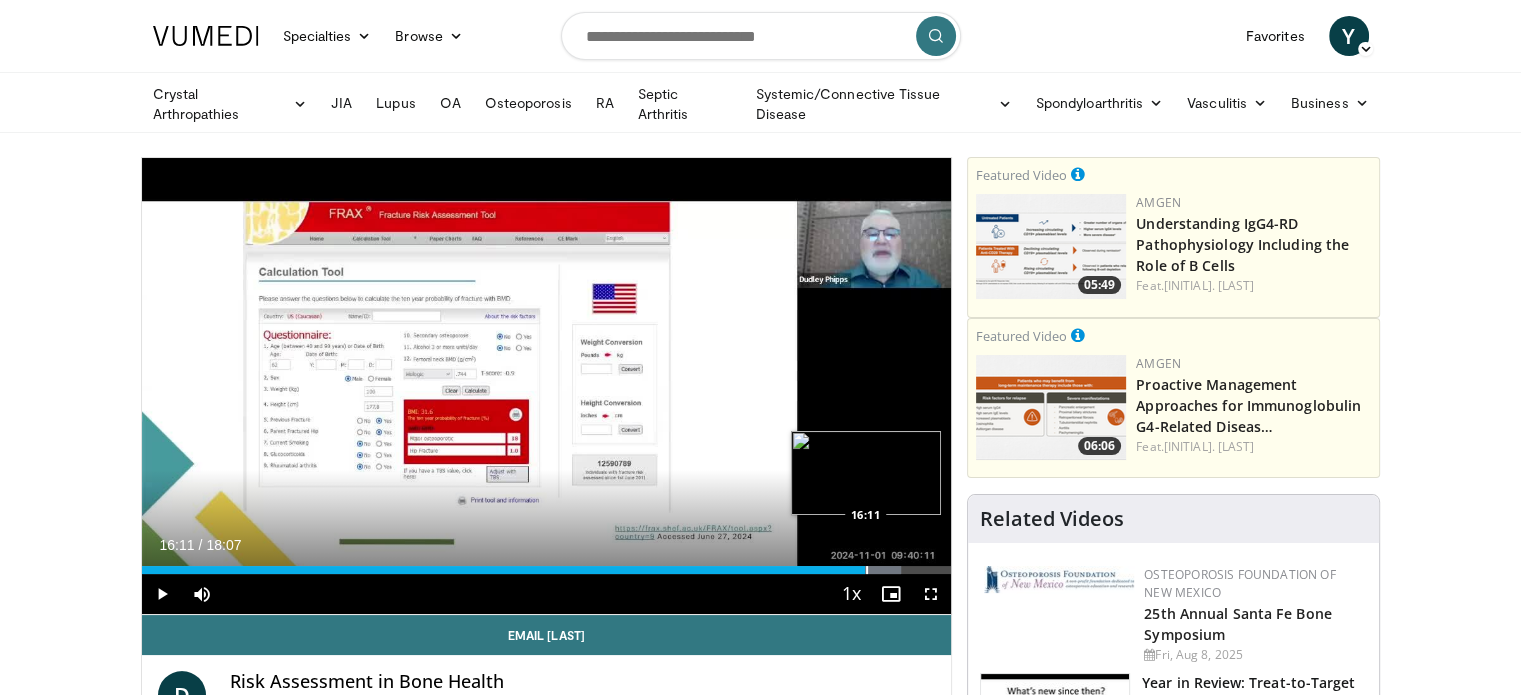 click at bounding box center [867, 570] 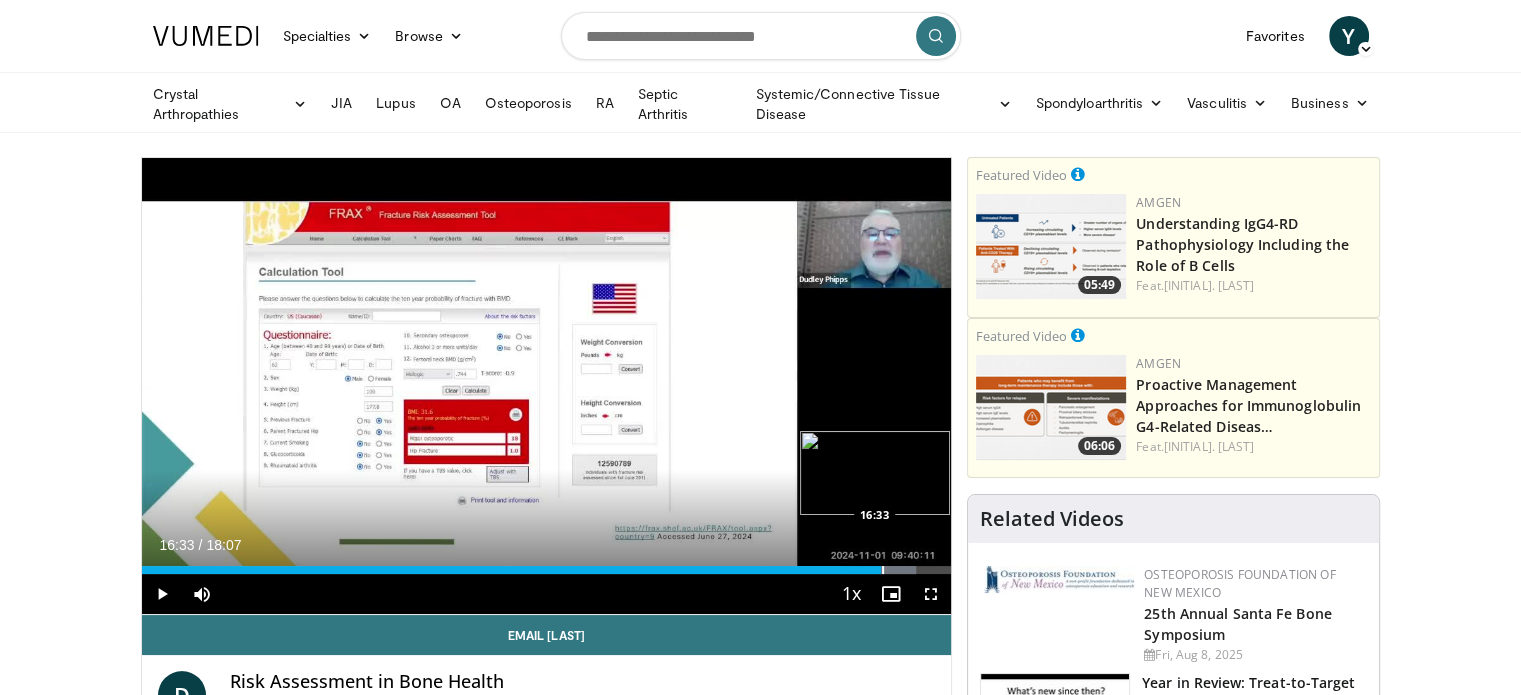 click at bounding box center (883, 570) 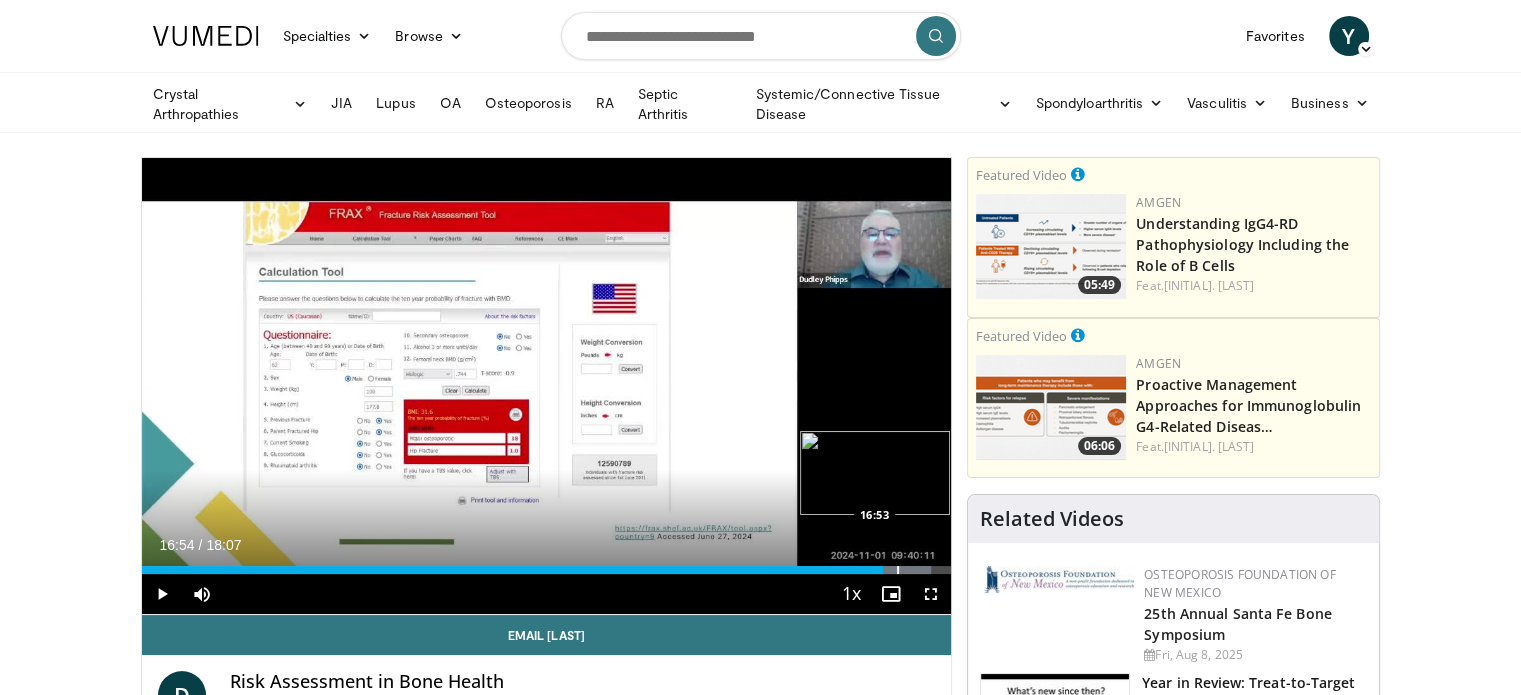 click at bounding box center [898, 570] 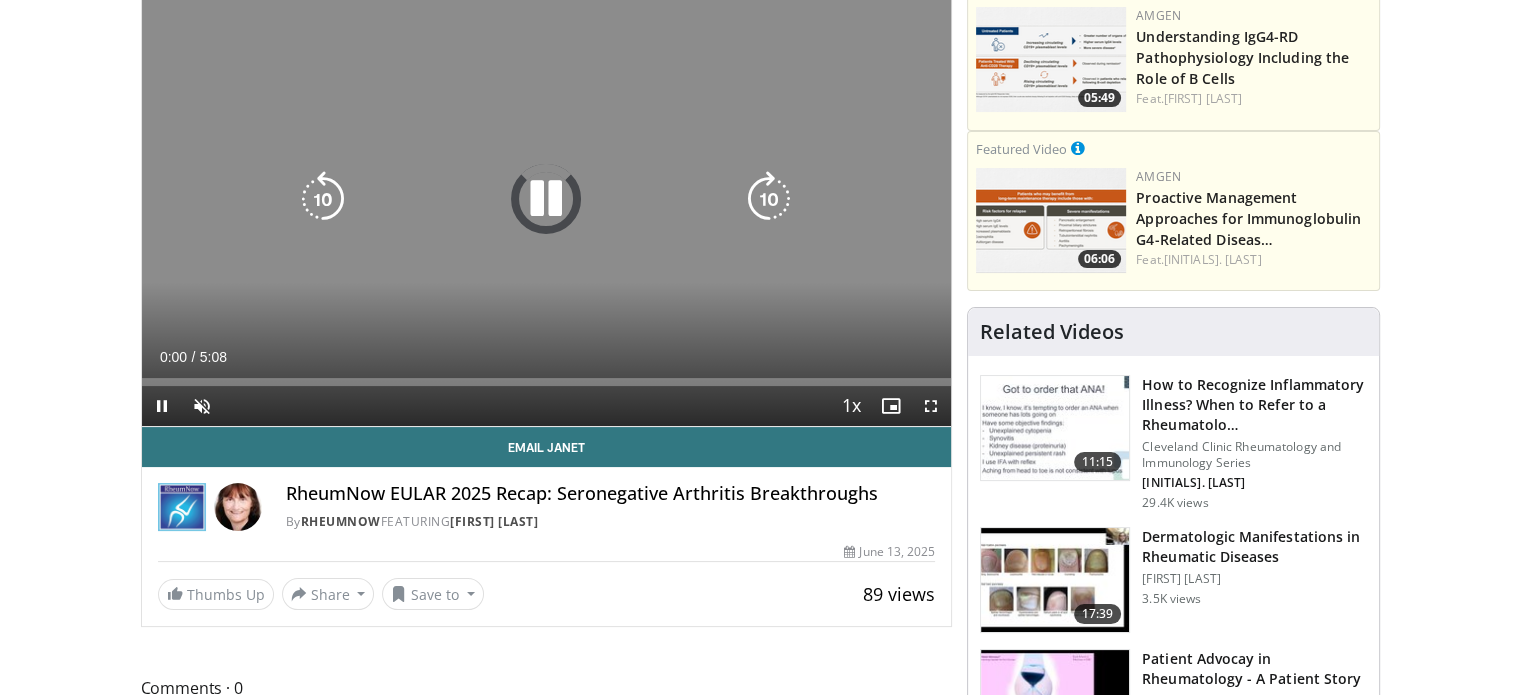 scroll, scrollTop: 200, scrollLeft: 0, axis: vertical 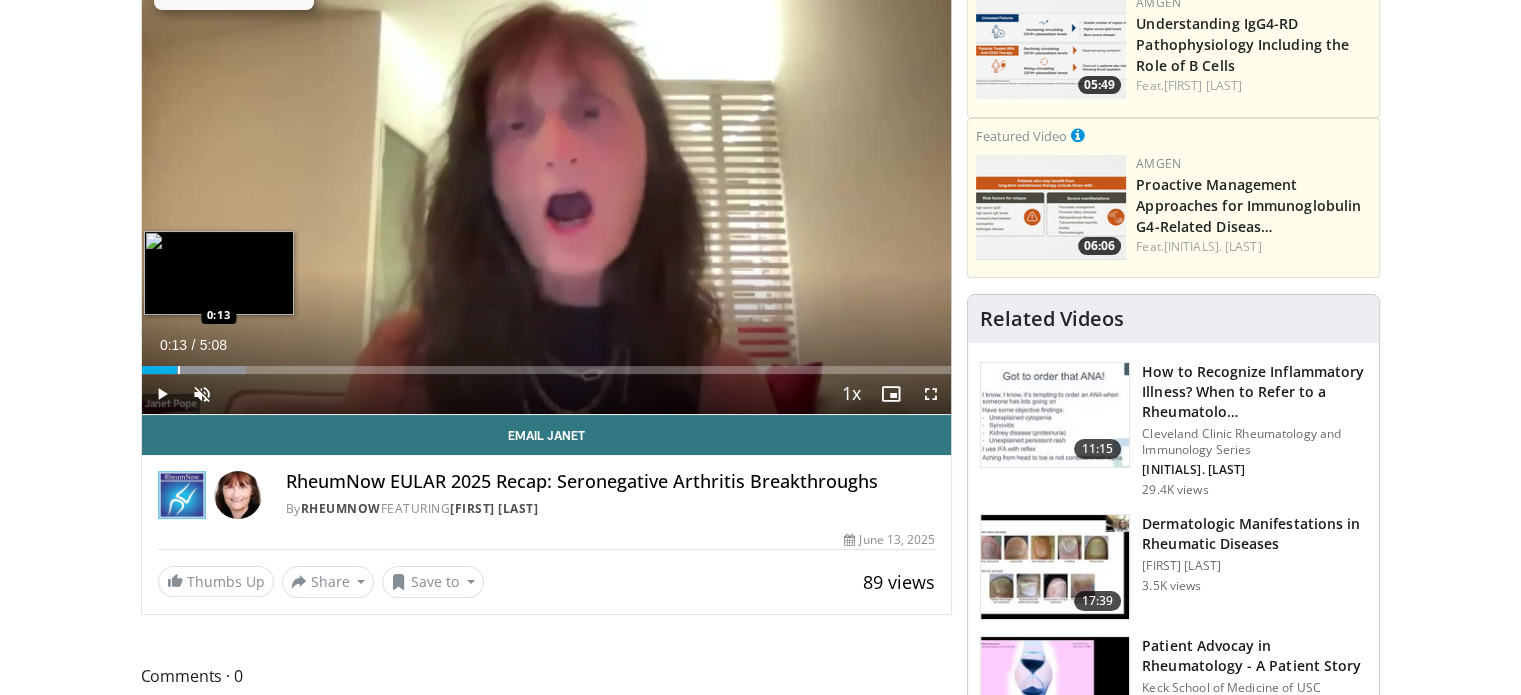 click at bounding box center (179, 370) 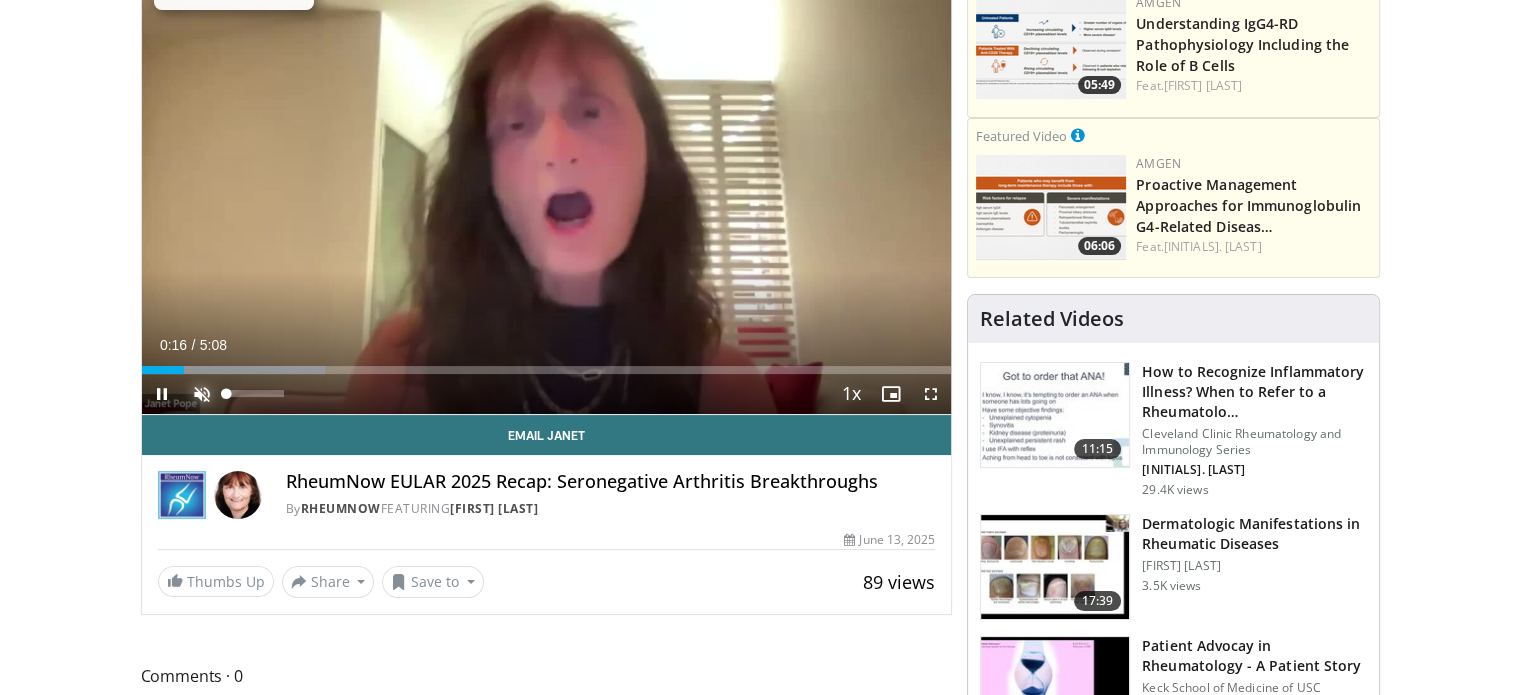 click at bounding box center (202, 394) 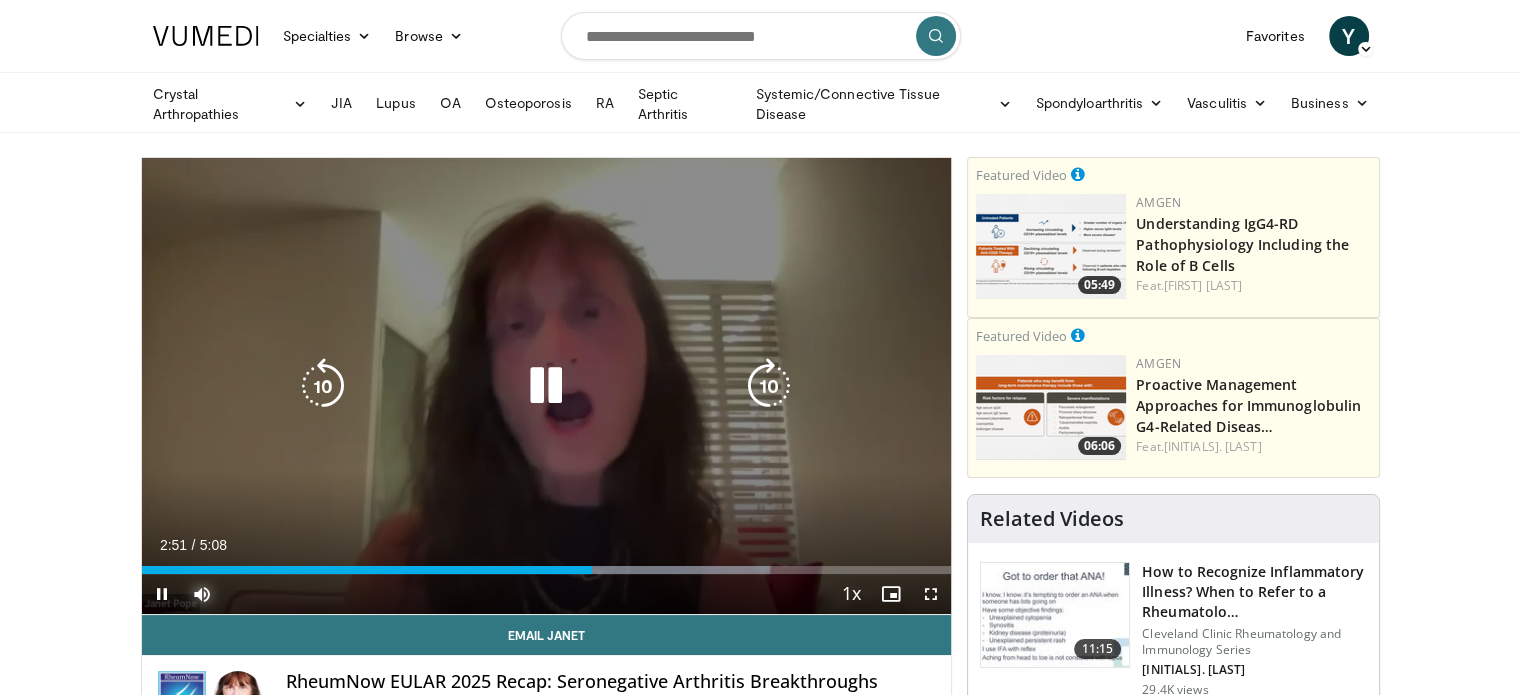 scroll, scrollTop: 100, scrollLeft: 0, axis: vertical 